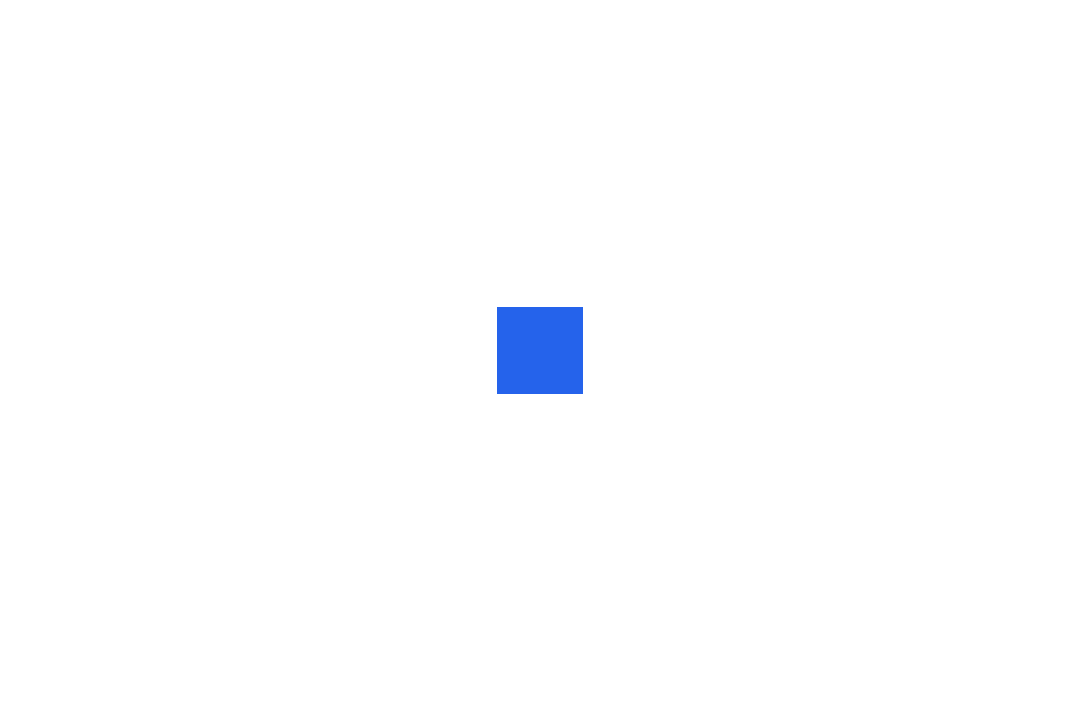 scroll, scrollTop: 0, scrollLeft: 0, axis: both 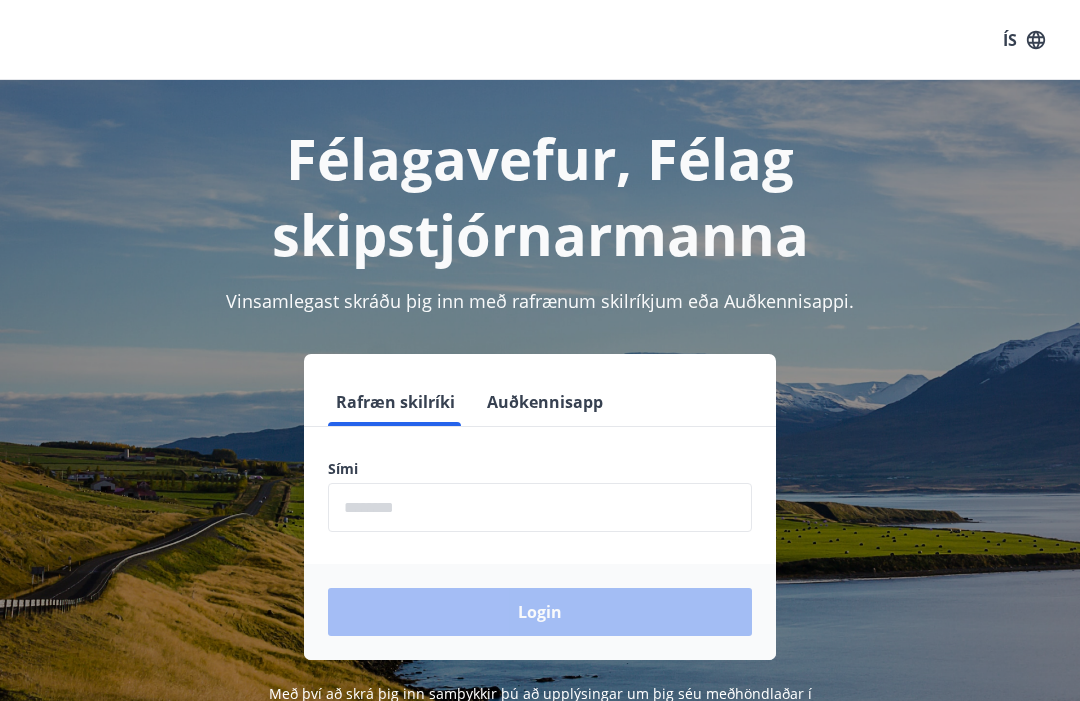 click at bounding box center (540, 507) 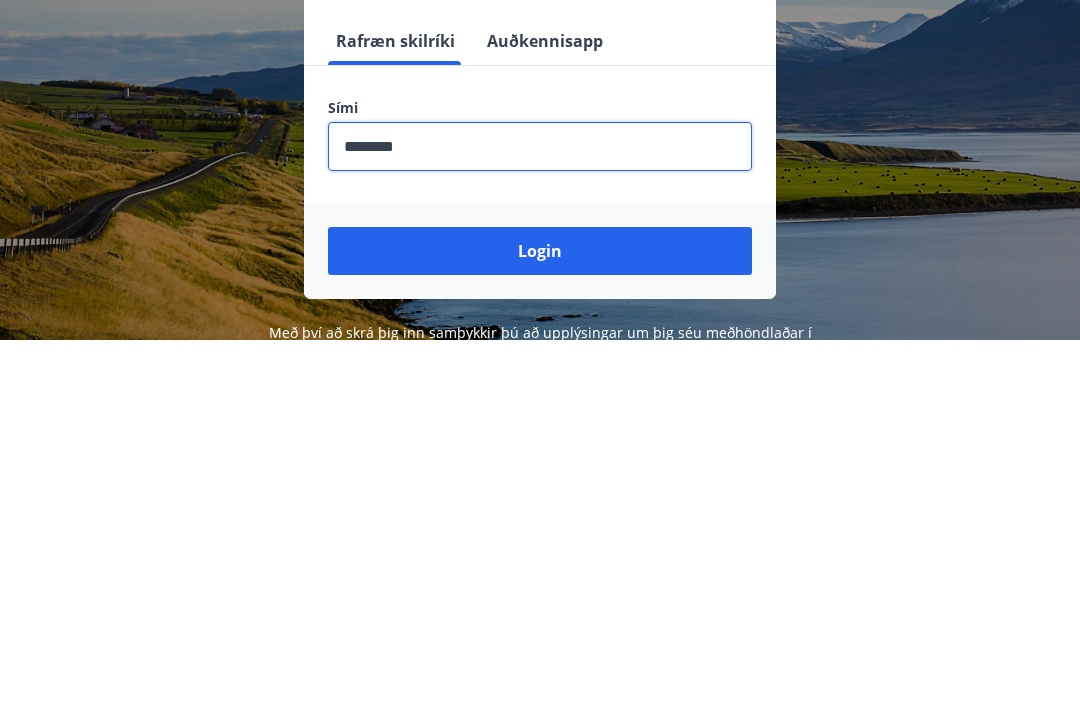 type on "********" 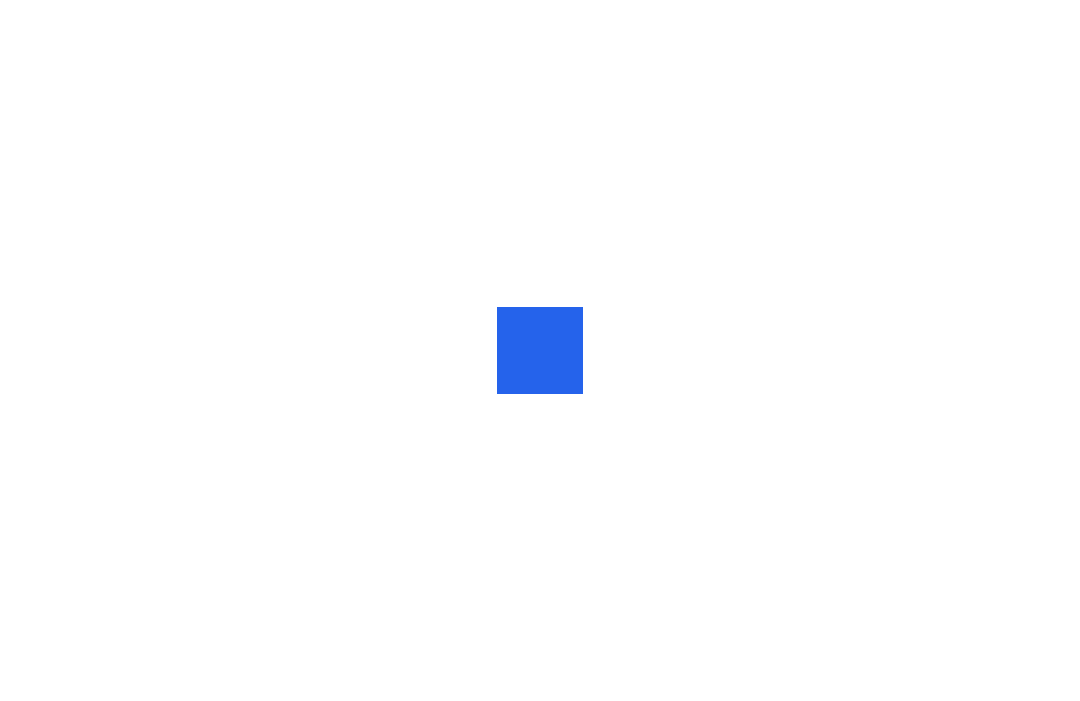 scroll, scrollTop: 0, scrollLeft: 0, axis: both 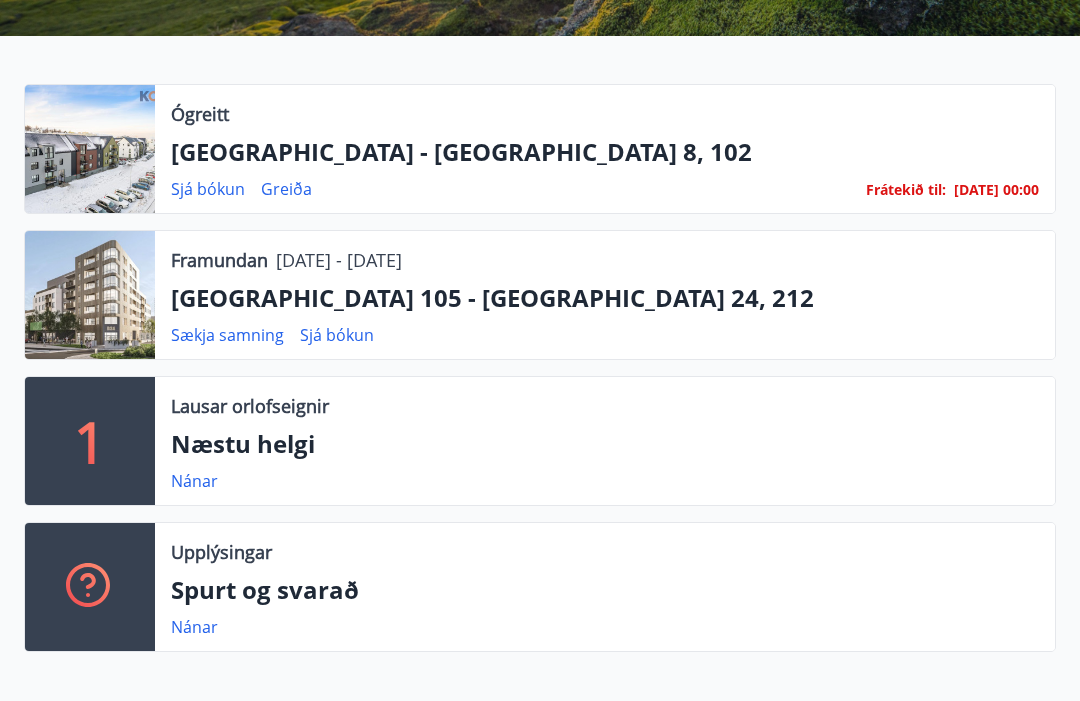 click on "Akureyri - Austurbrú 8, 102" at bounding box center (605, 153) 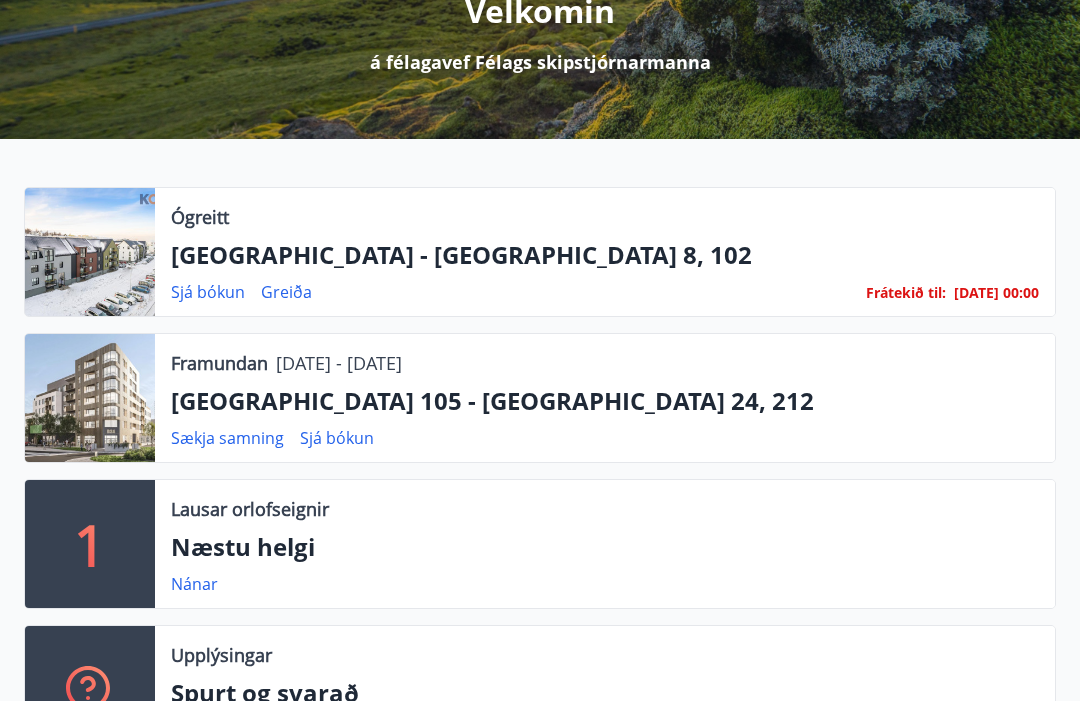 scroll, scrollTop: 285, scrollLeft: 0, axis: vertical 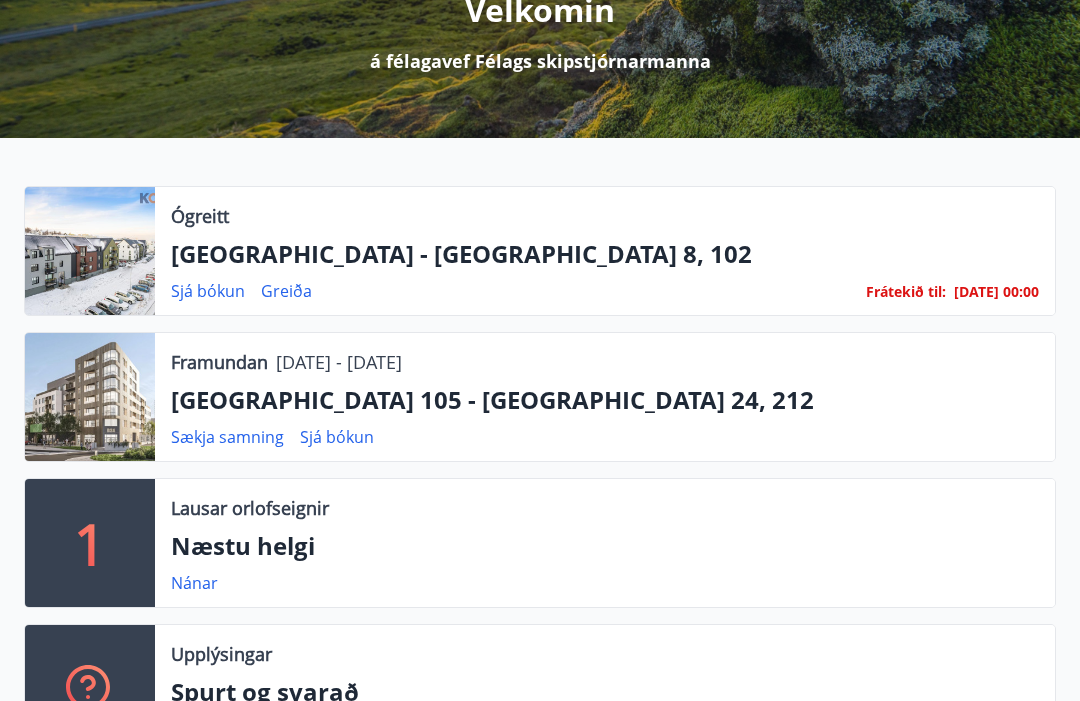 click on "Akureyri - Austurbrú 8, 102" at bounding box center (605, 254) 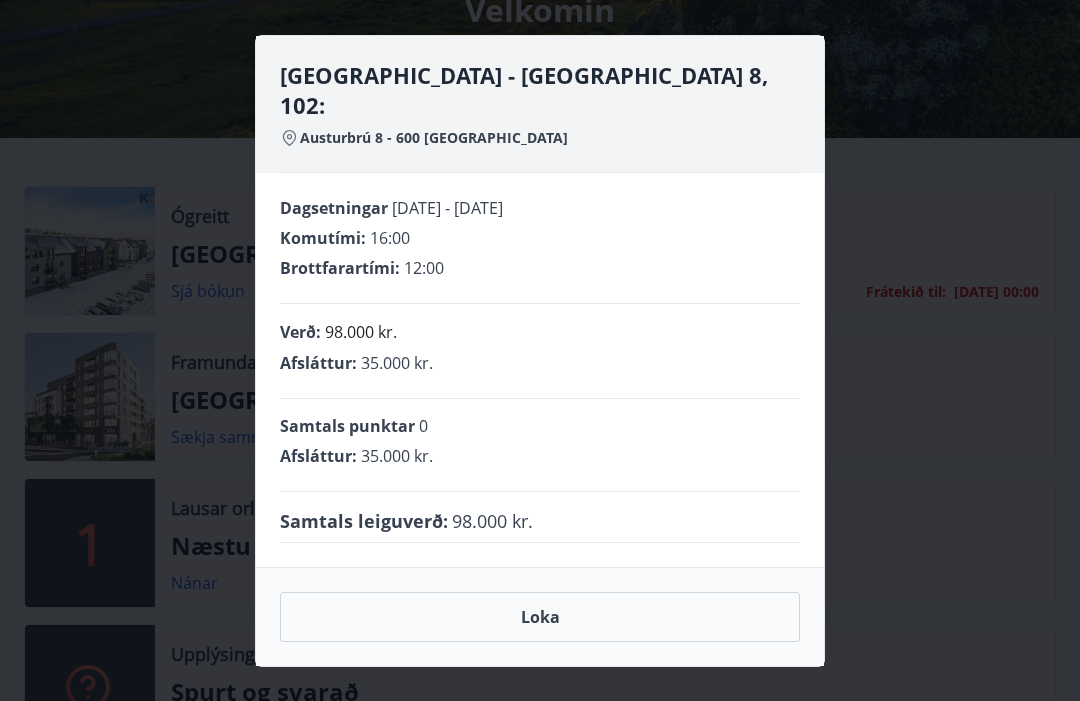 click on "Loka" at bounding box center (540, 617) 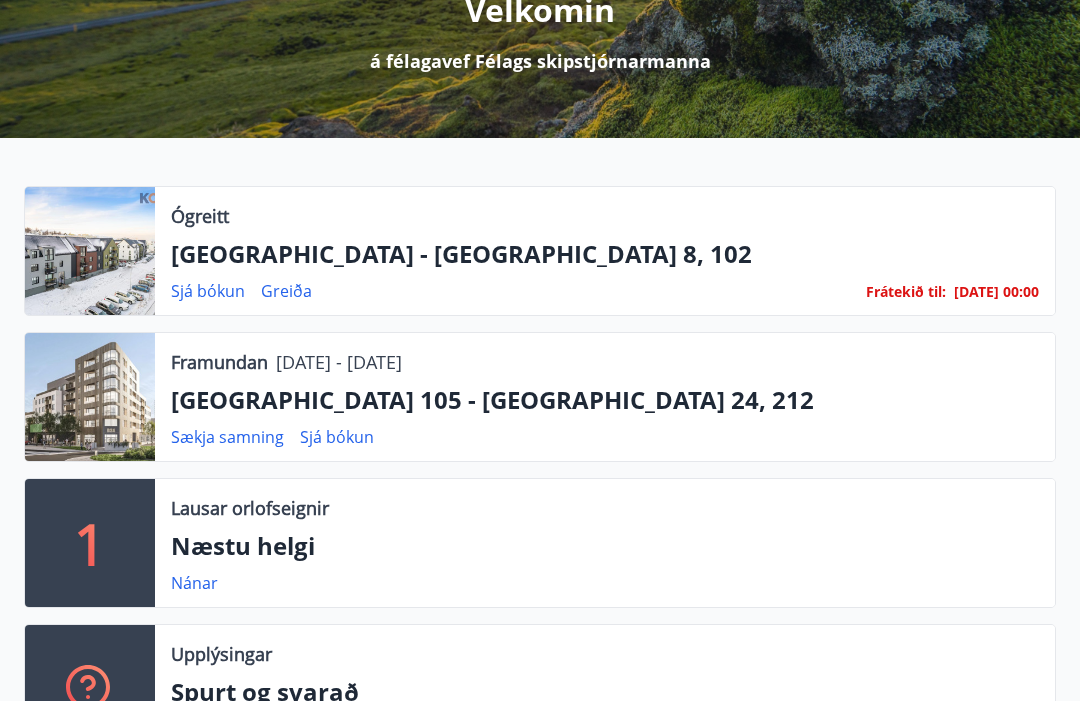 click on "23.10.25 - 00:00" at bounding box center (996, 291) 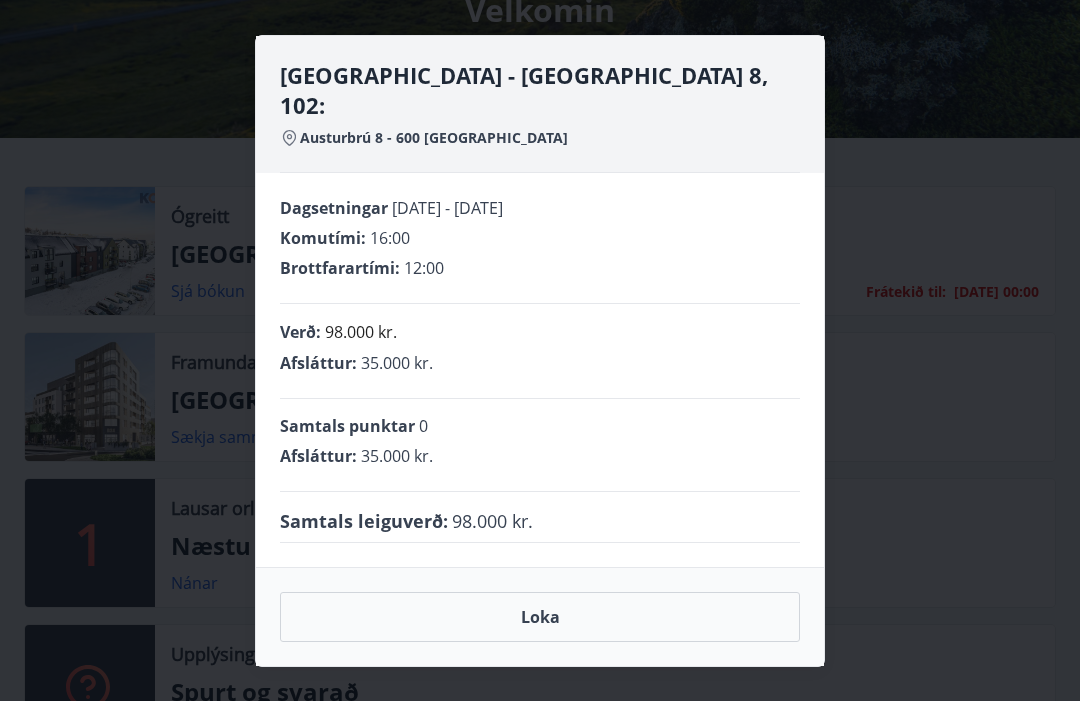 click on "Loka" at bounding box center [540, 617] 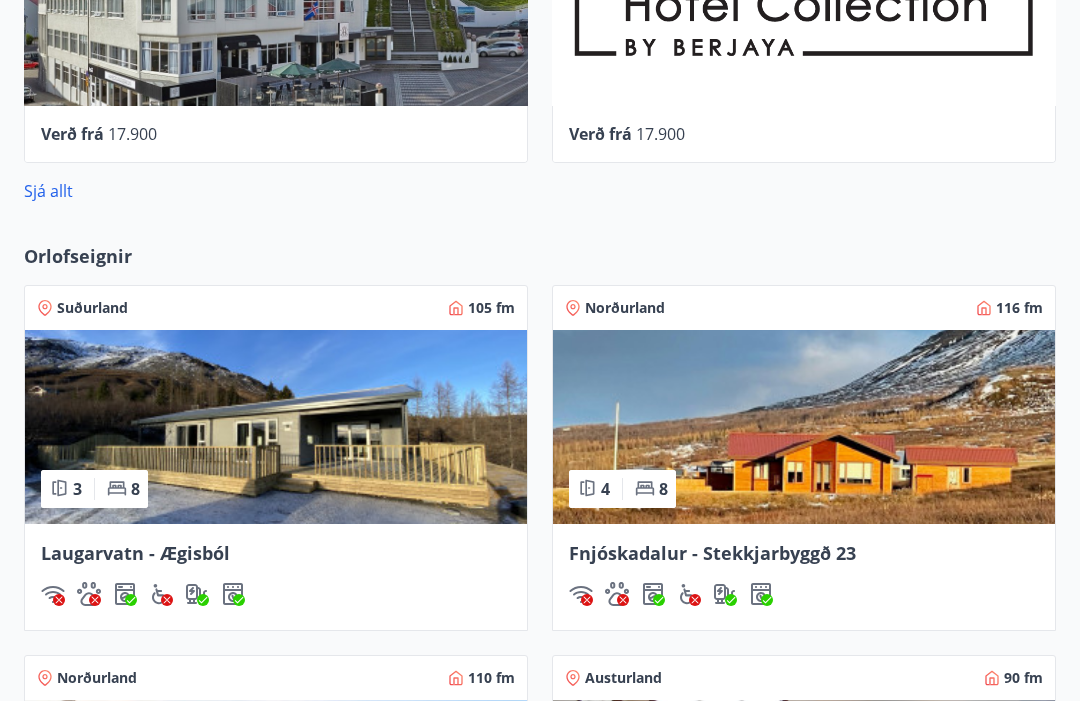 scroll, scrollTop: 1500, scrollLeft: 0, axis: vertical 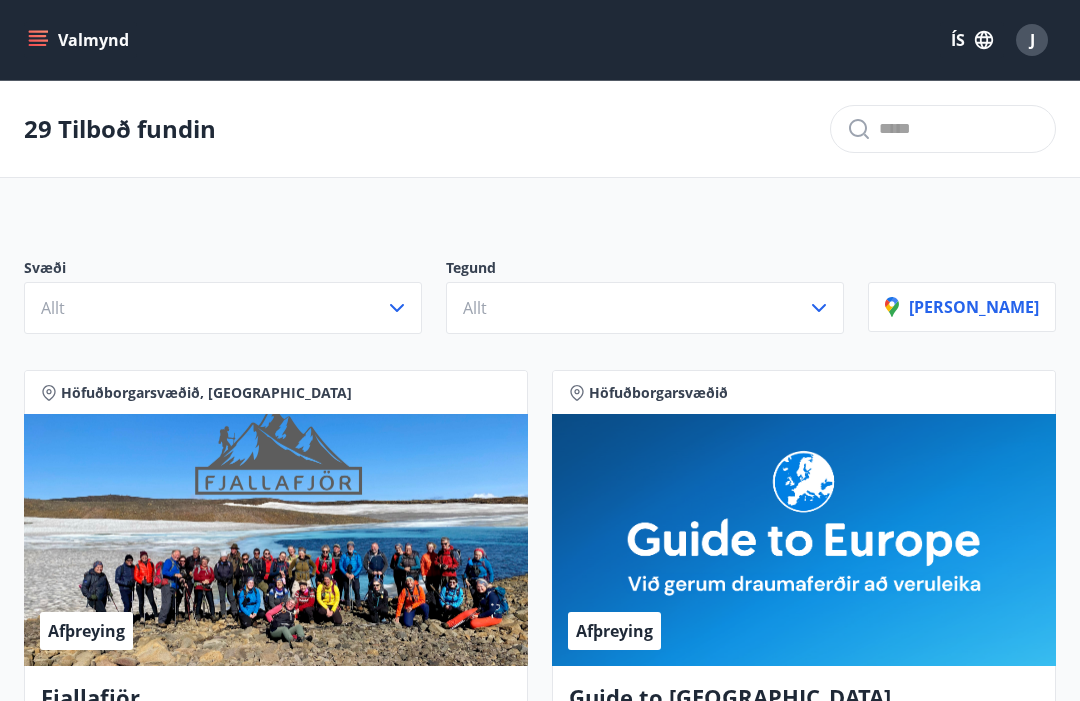 click on "Valmynd" at bounding box center (80, 40) 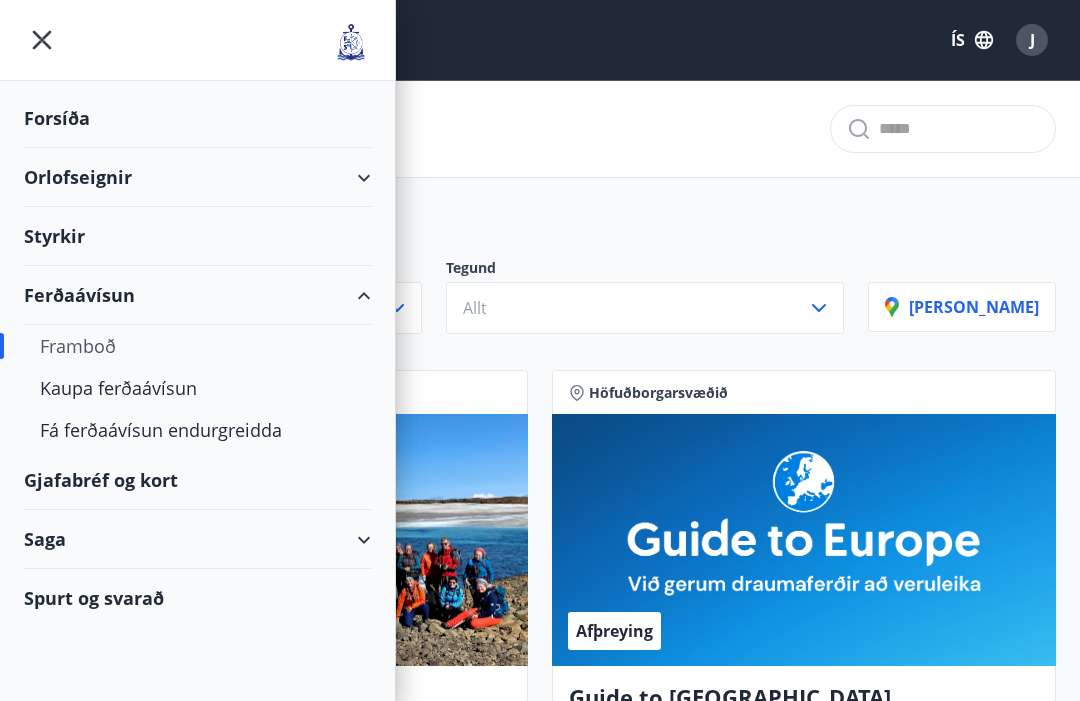 click on "Orlofseignir" at bounding box center (197, 177) 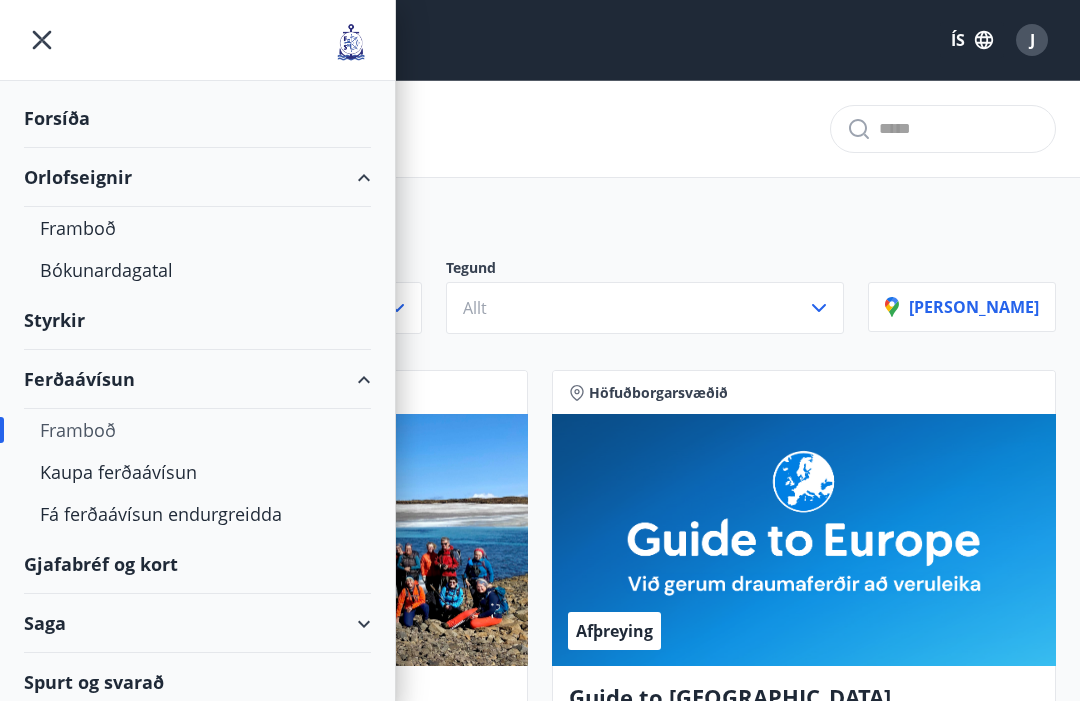 click on "Framboð" at bounding box center (197, 228) 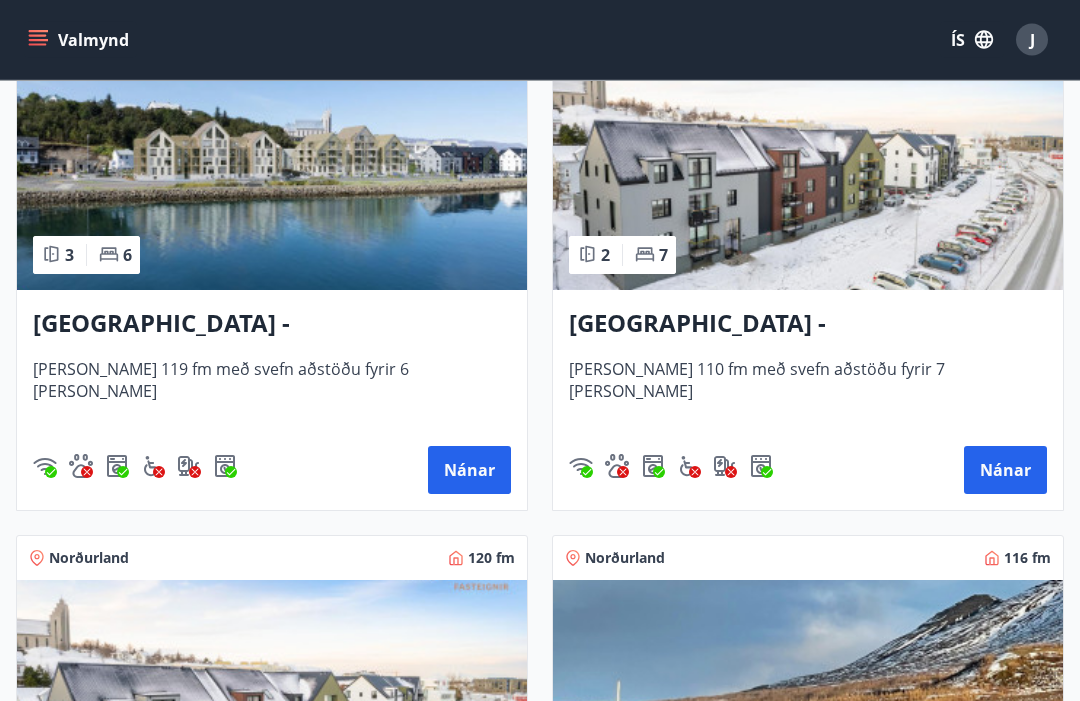 scroll, scrollTop: 3157, scrollLeft: 0, axis: vertical 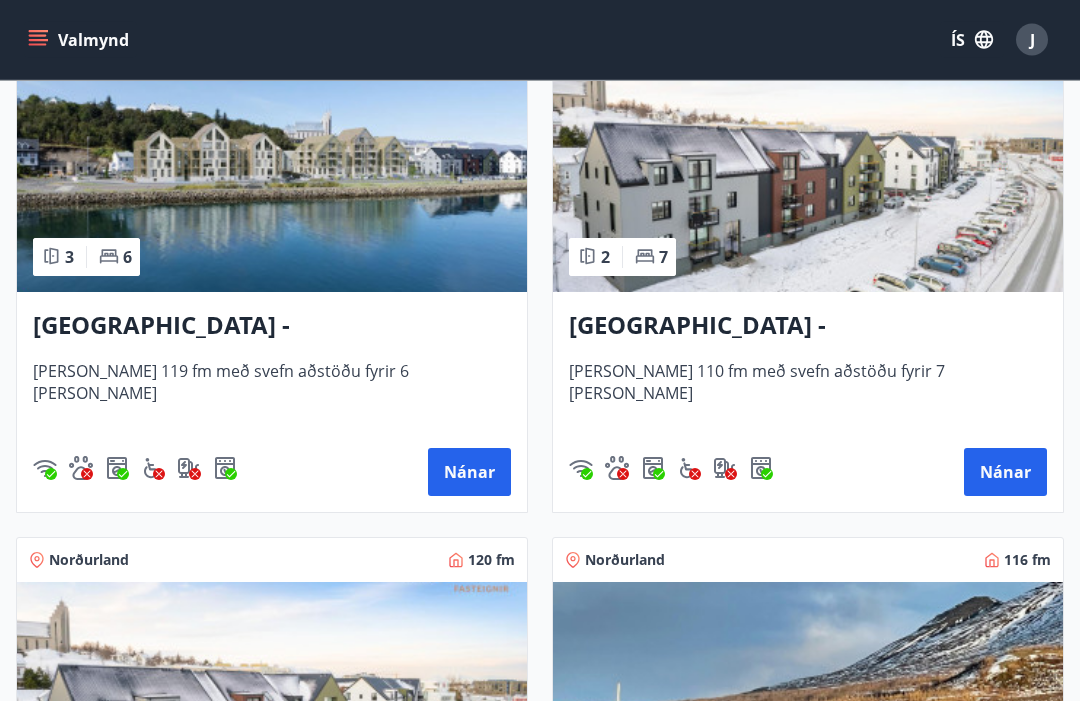 click at bounding box center [808, 167] 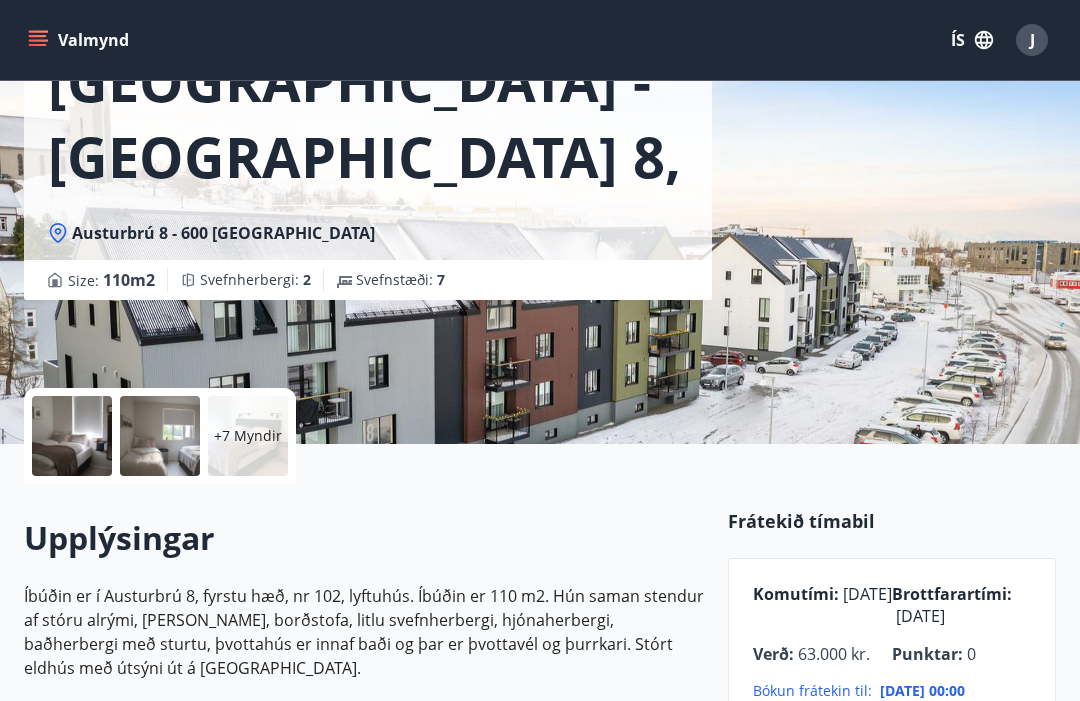 scroll, scrollTop: 155, scrollLeft: 0, axis: vertical 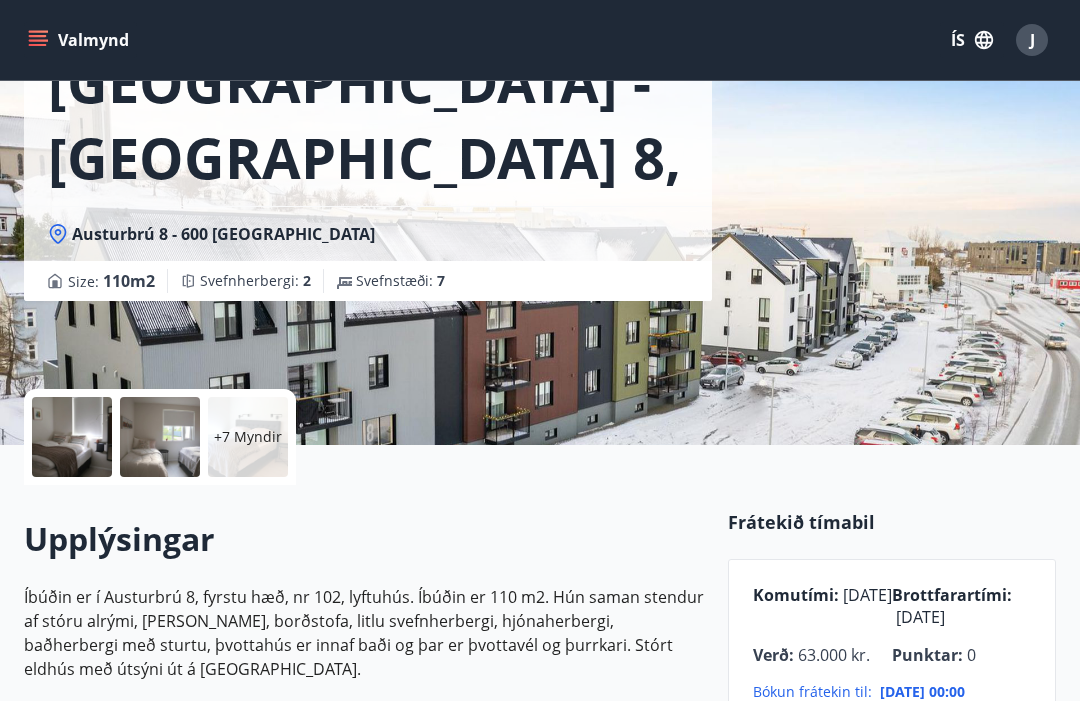 click at bounding box center (72, 437) 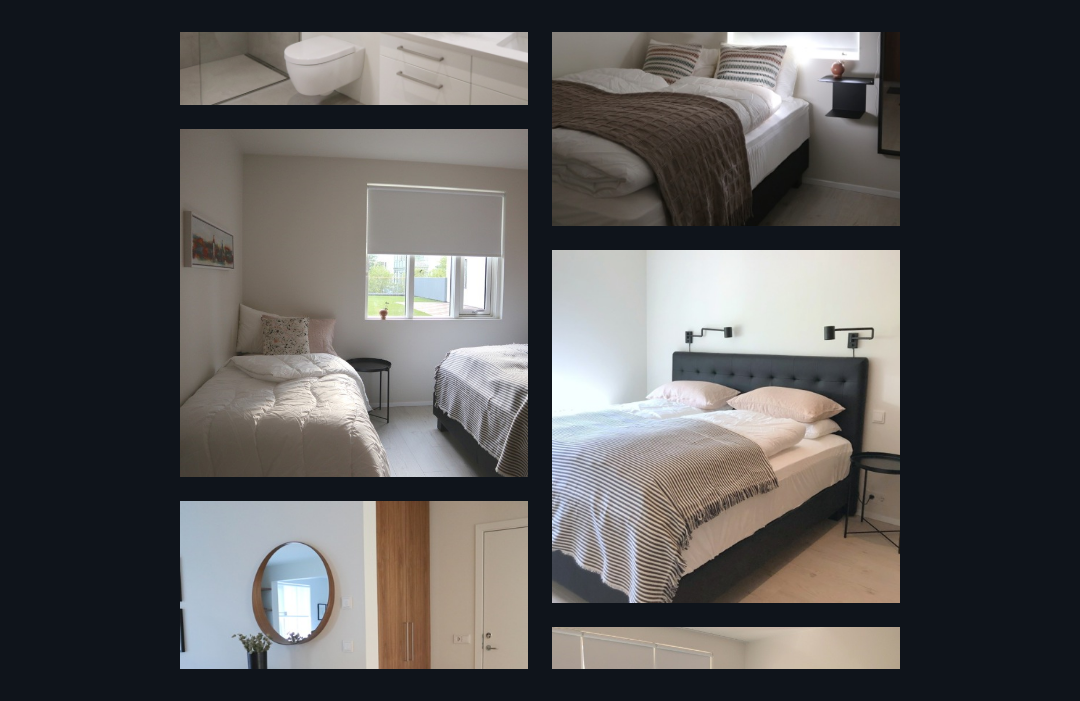 scroll, scrollTop: 617, scrollLeft: 0, axis: vertical 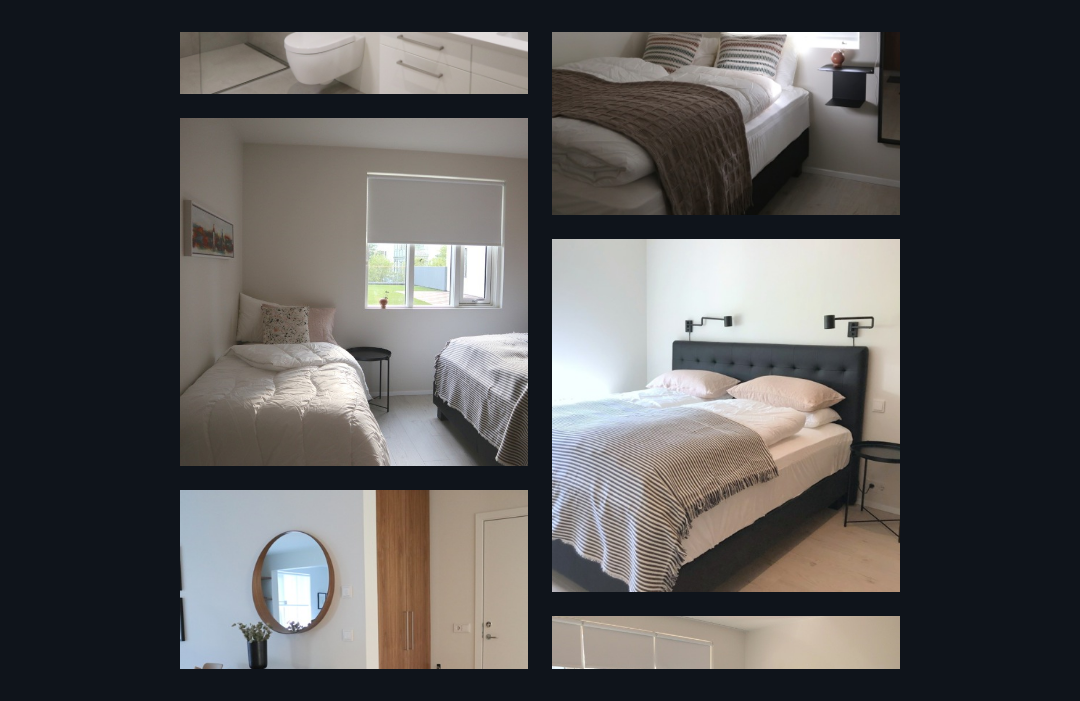 click on "13   Myndir" at bounding box center [540, 350] 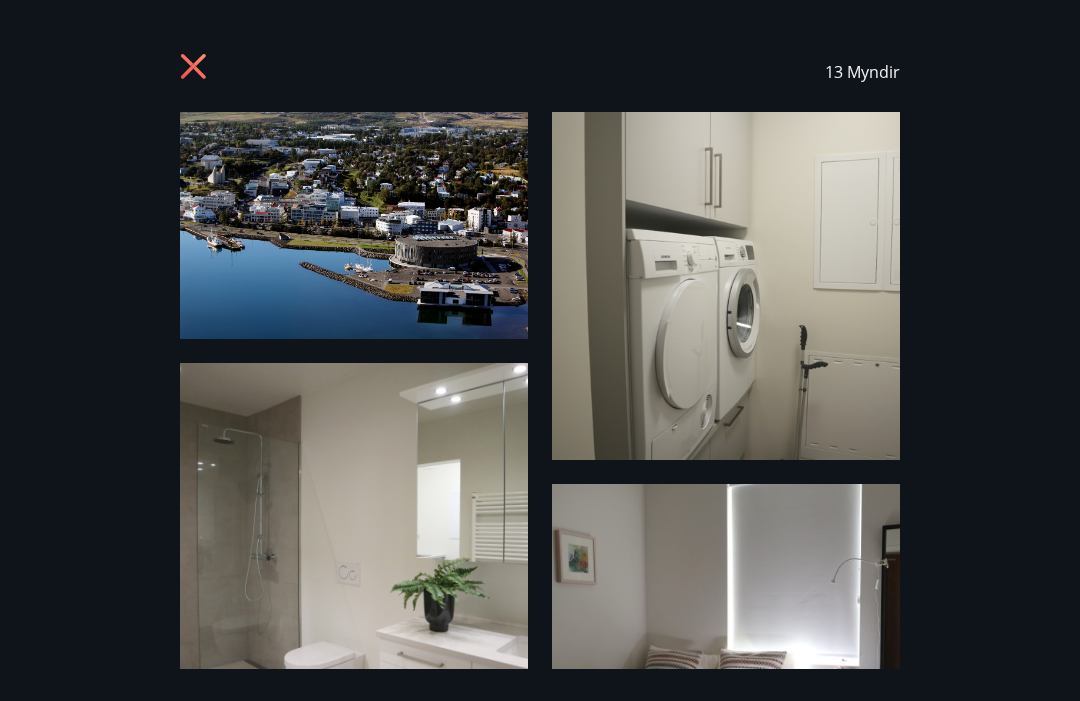 scroll, scrollTop: 0, scrollLeft: 0, axis: both 